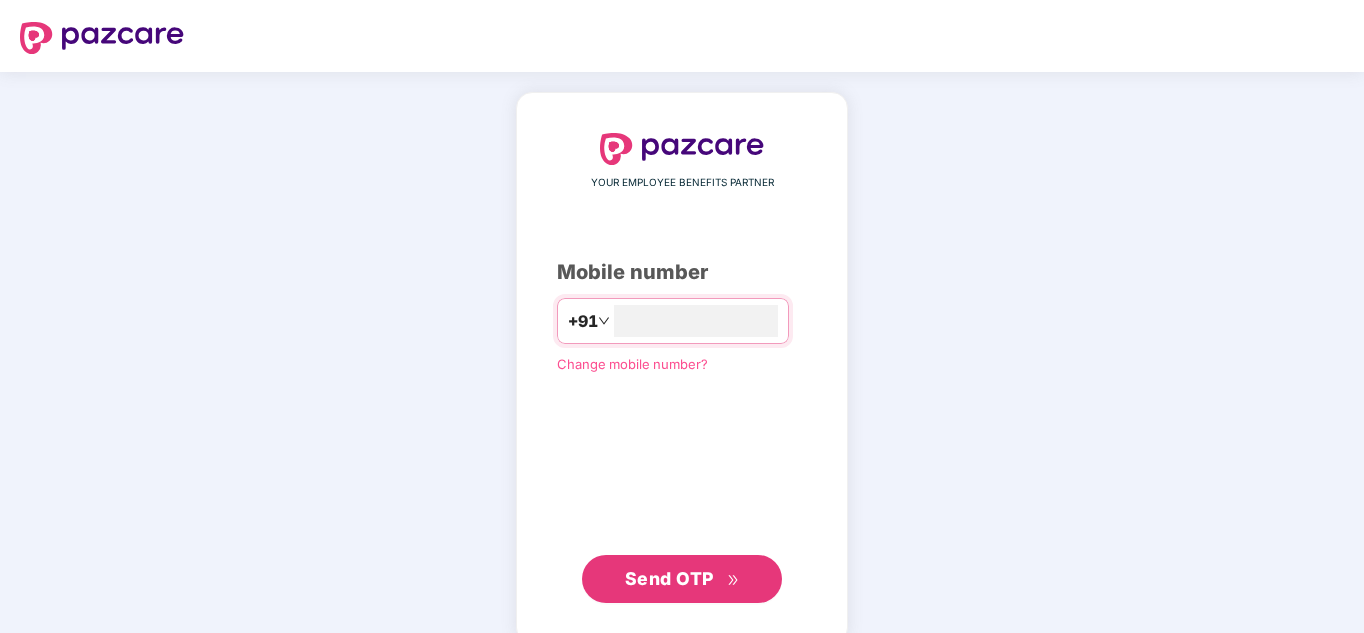 scroll, scrollTop: 0, scrollLeft: 0, axis: both 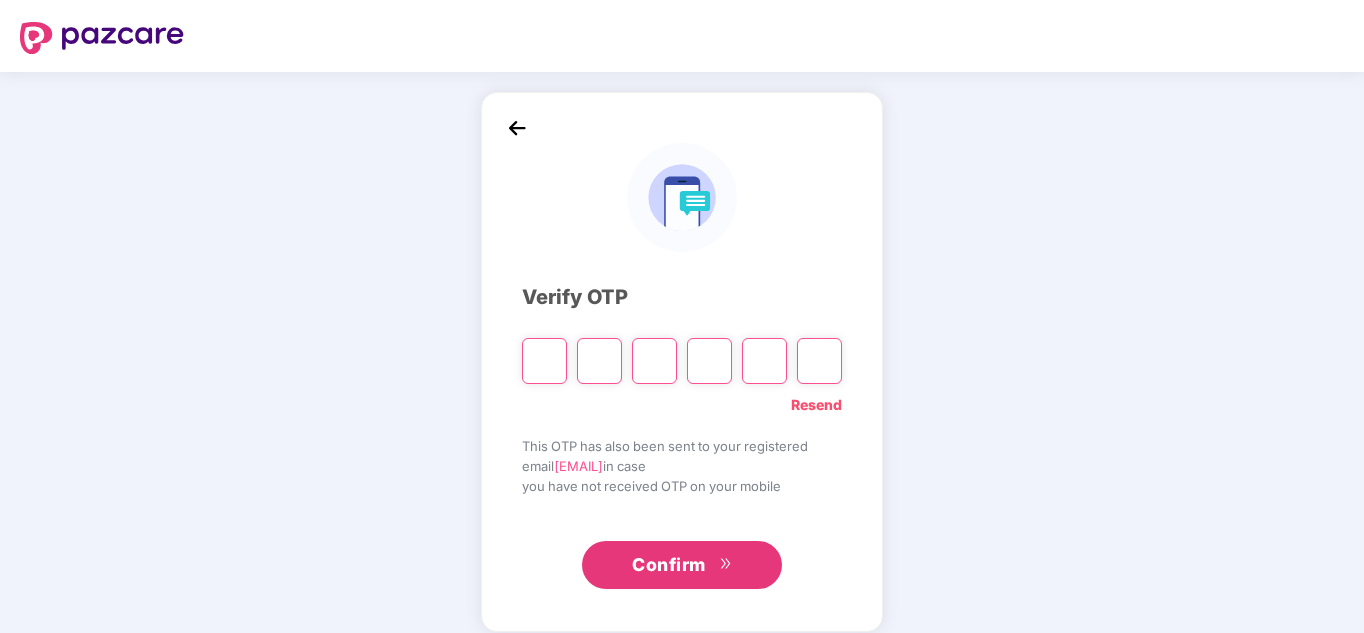 type on "*" 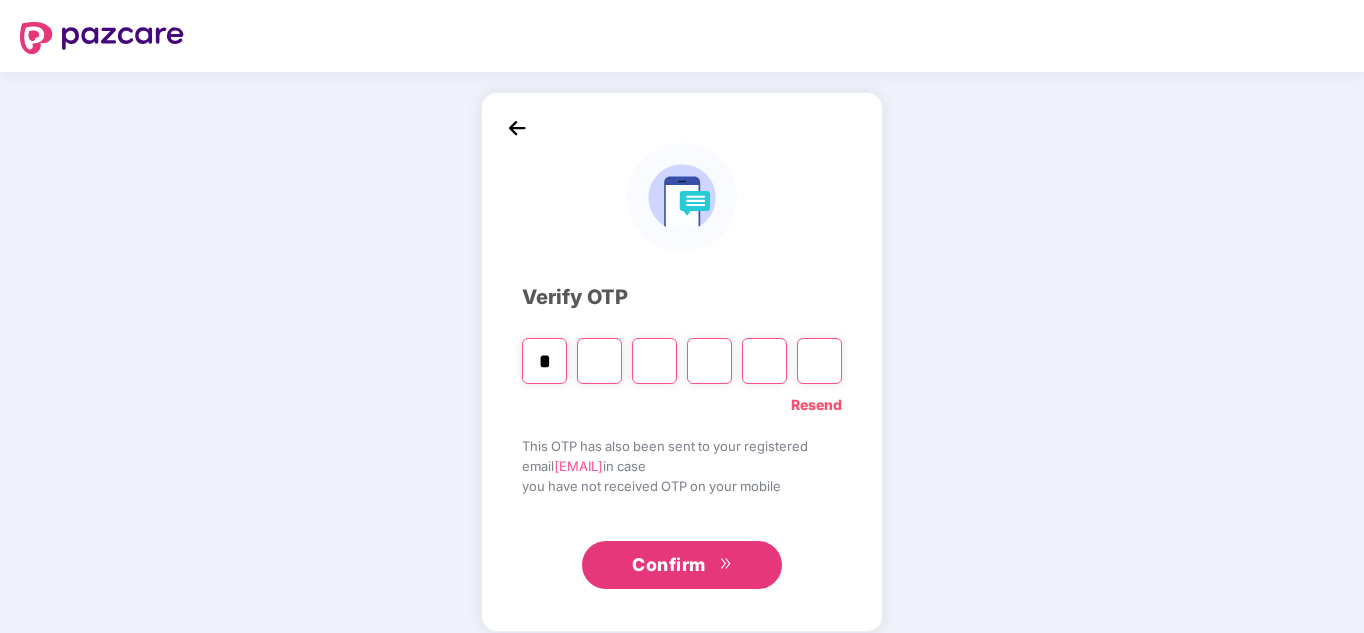 type on "*" 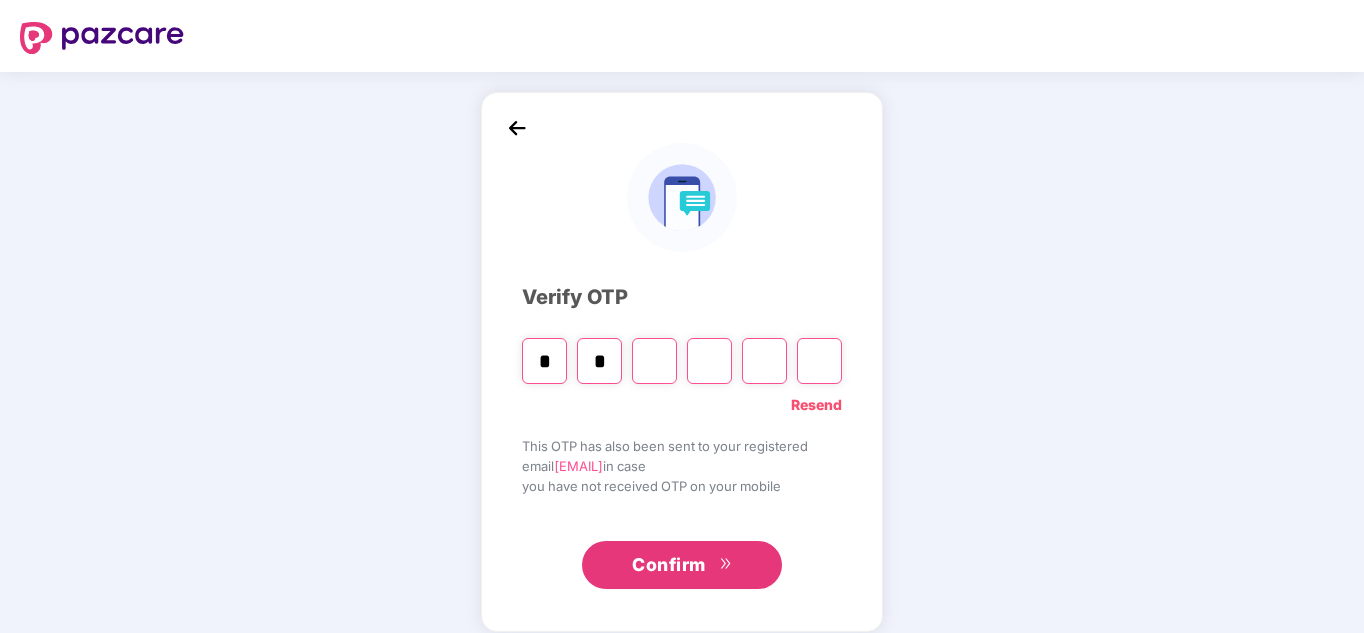 type on "*" 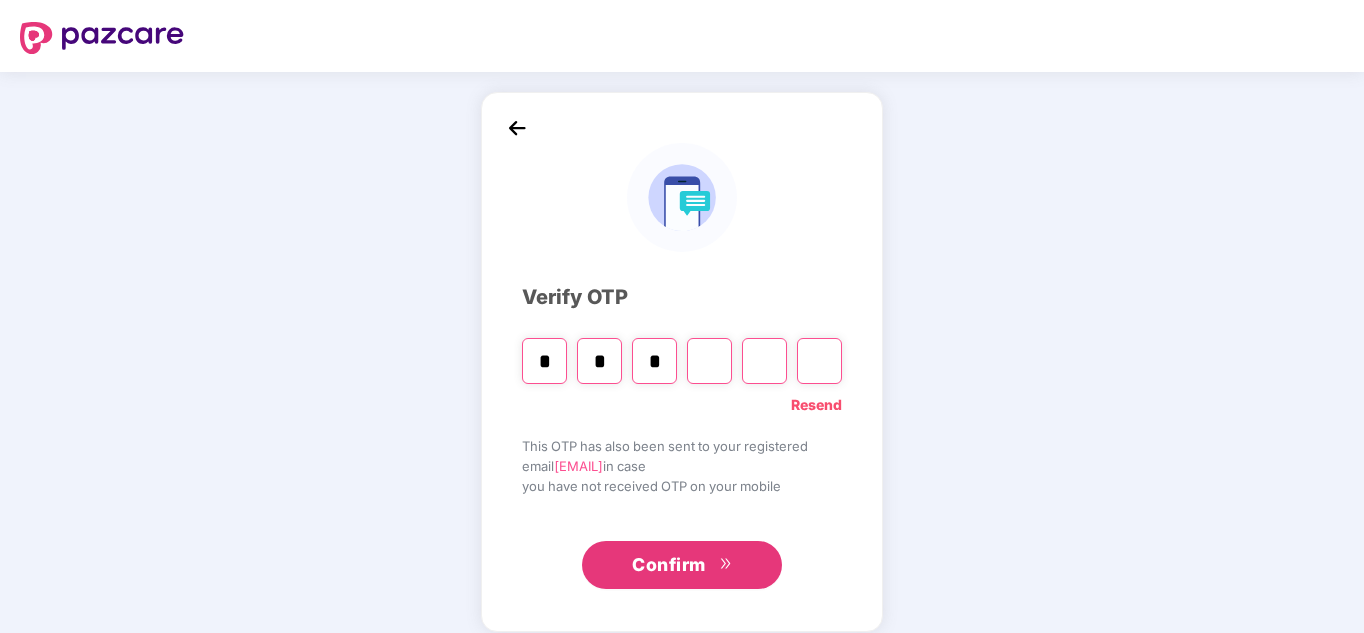 type on "*" 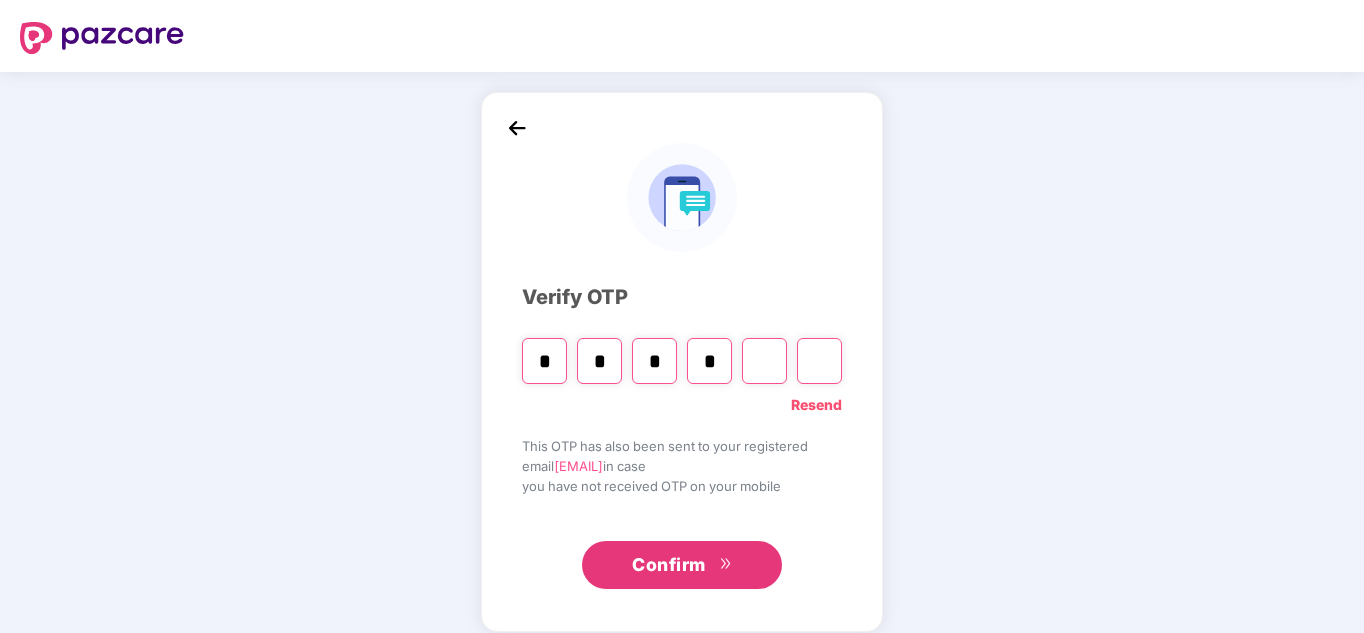 type on "*" 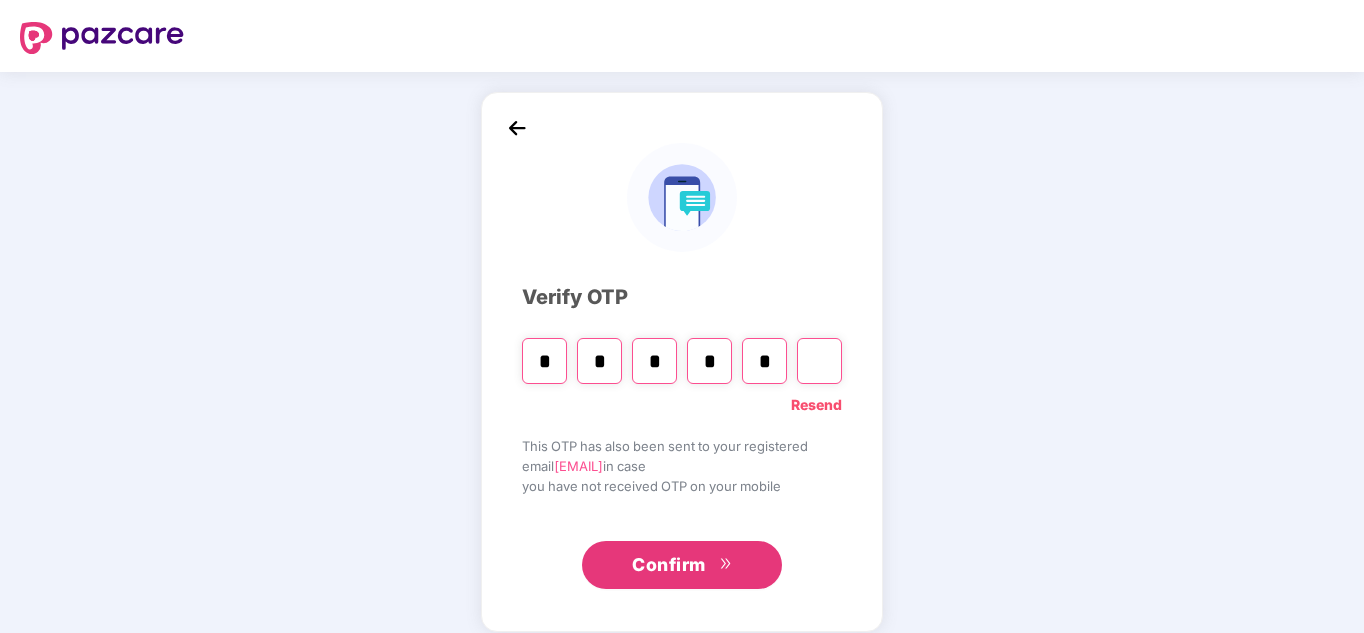 type on "*" 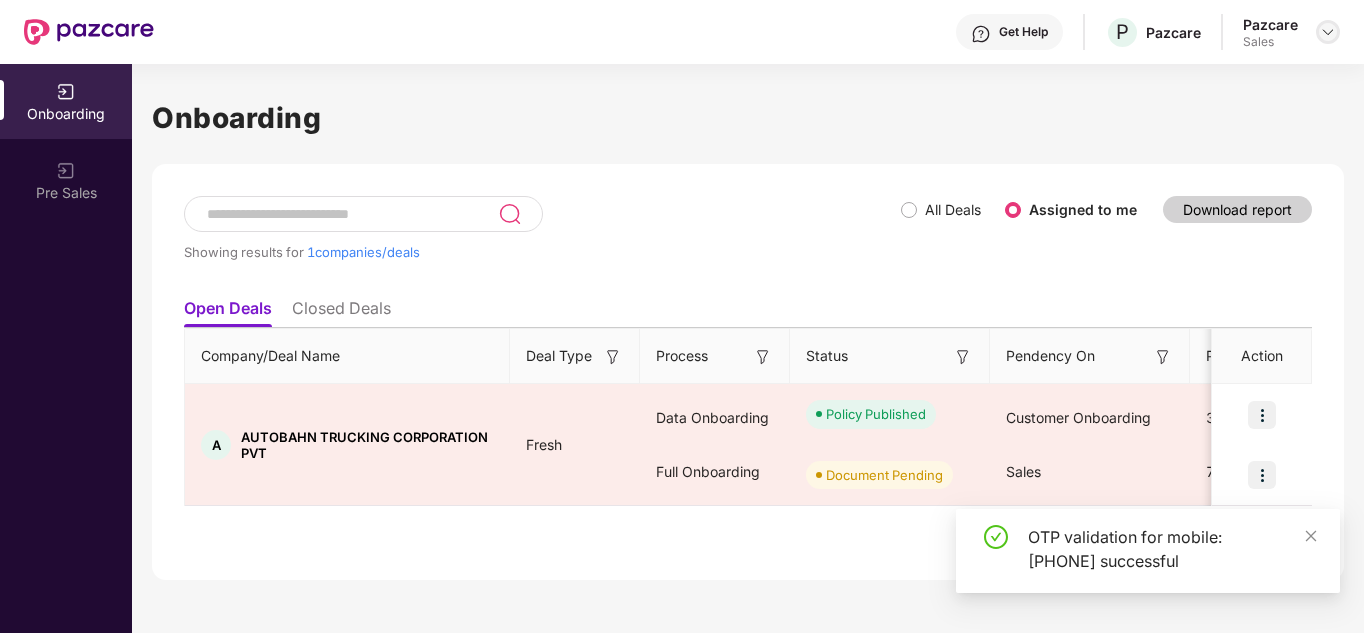 click at bounding box center (1328, 32) 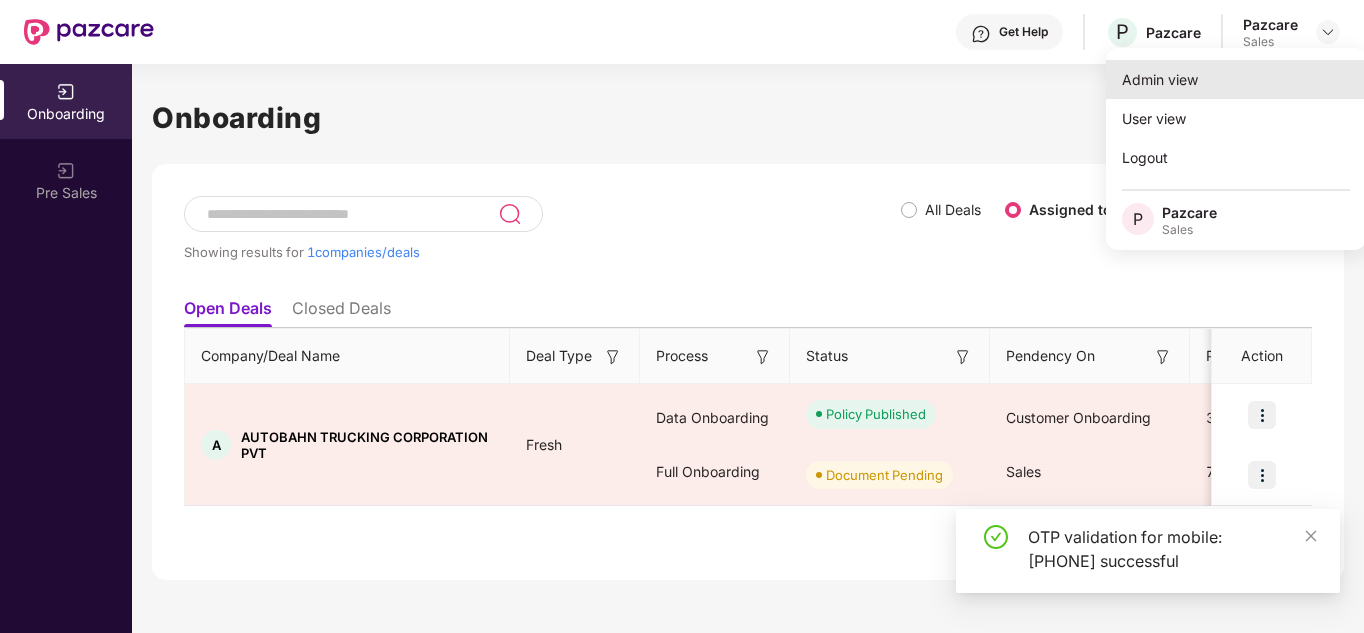 click on "Admin view" at bounding box center (1236, 79) 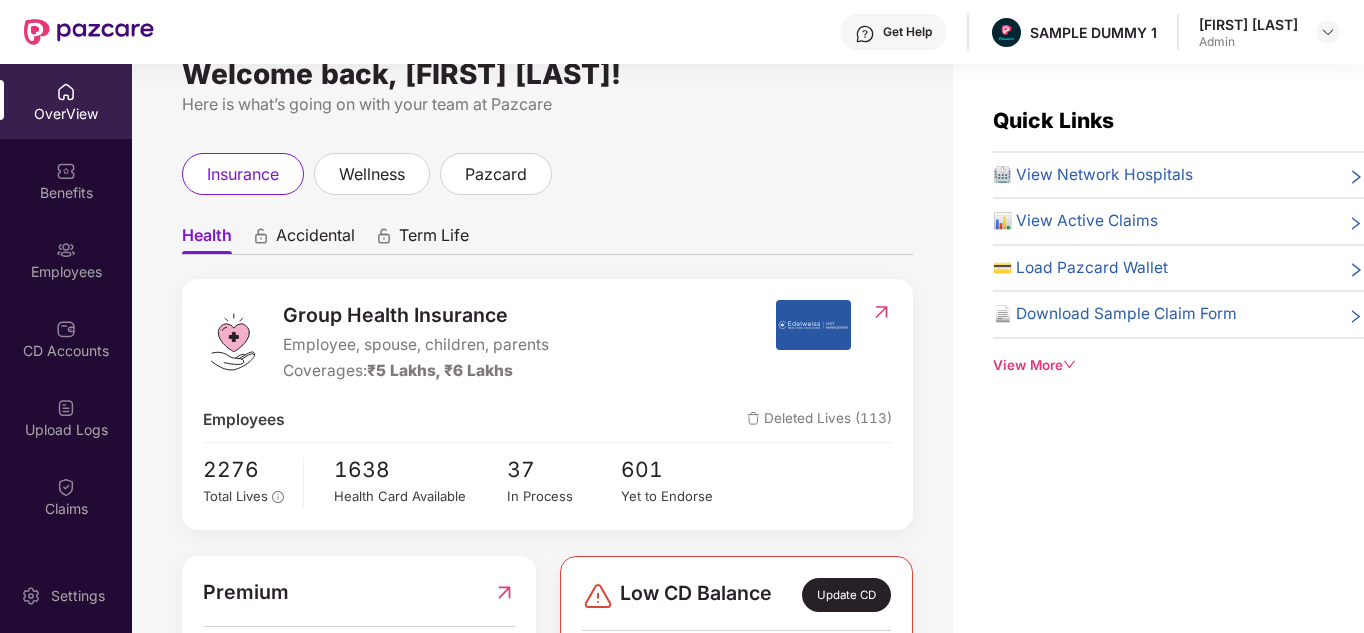scroll, scrollTop: 0, scrollLeft: 0, axis: both 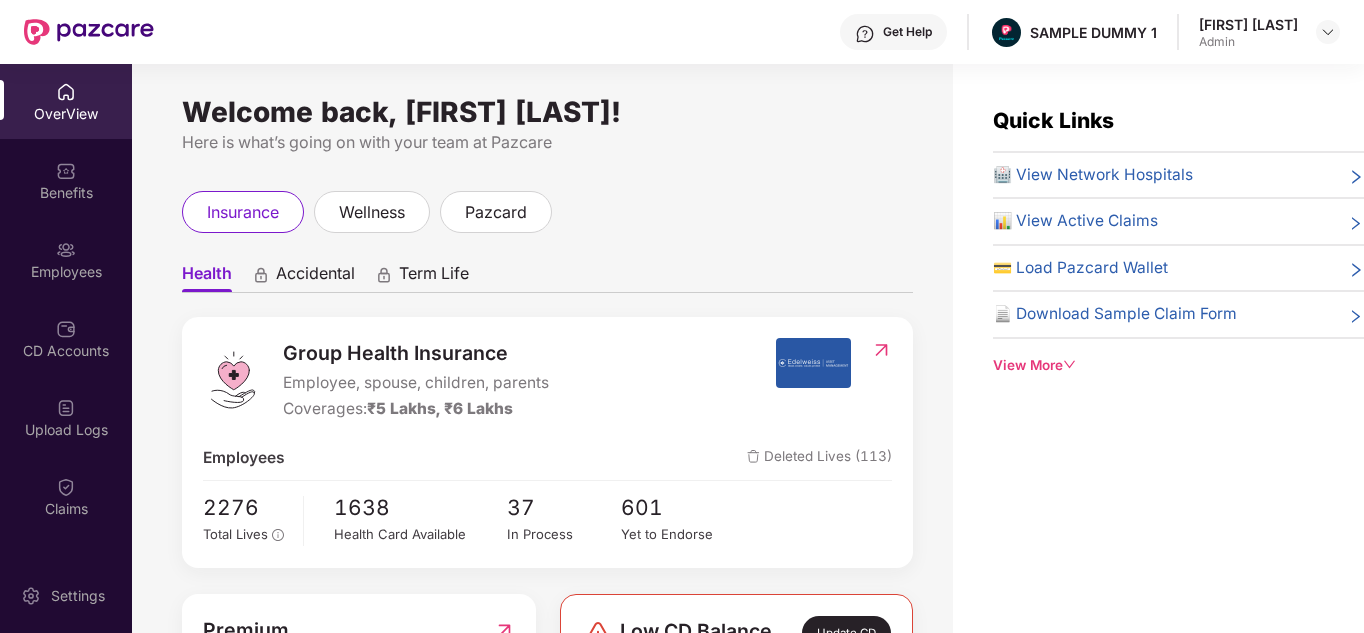 click 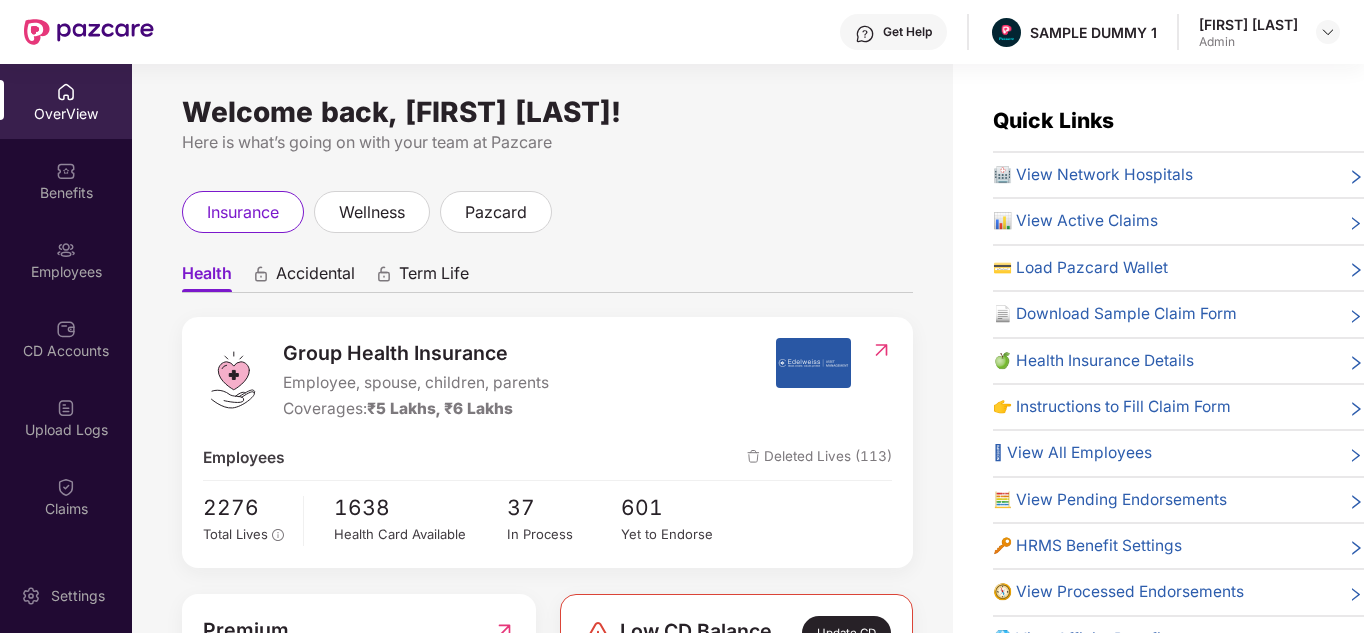 click on "Get Help" at bounding box center [907, 32] 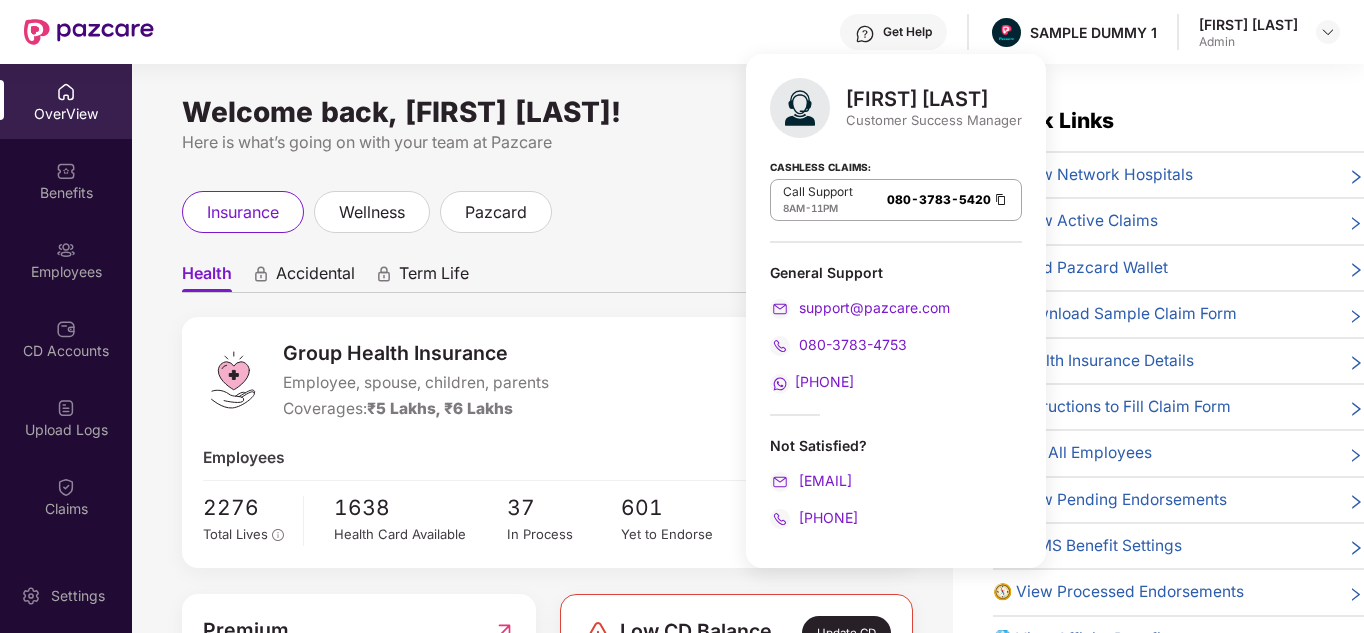 click on "insurance   wellness   pazcard" at bounding box center [547, 212] 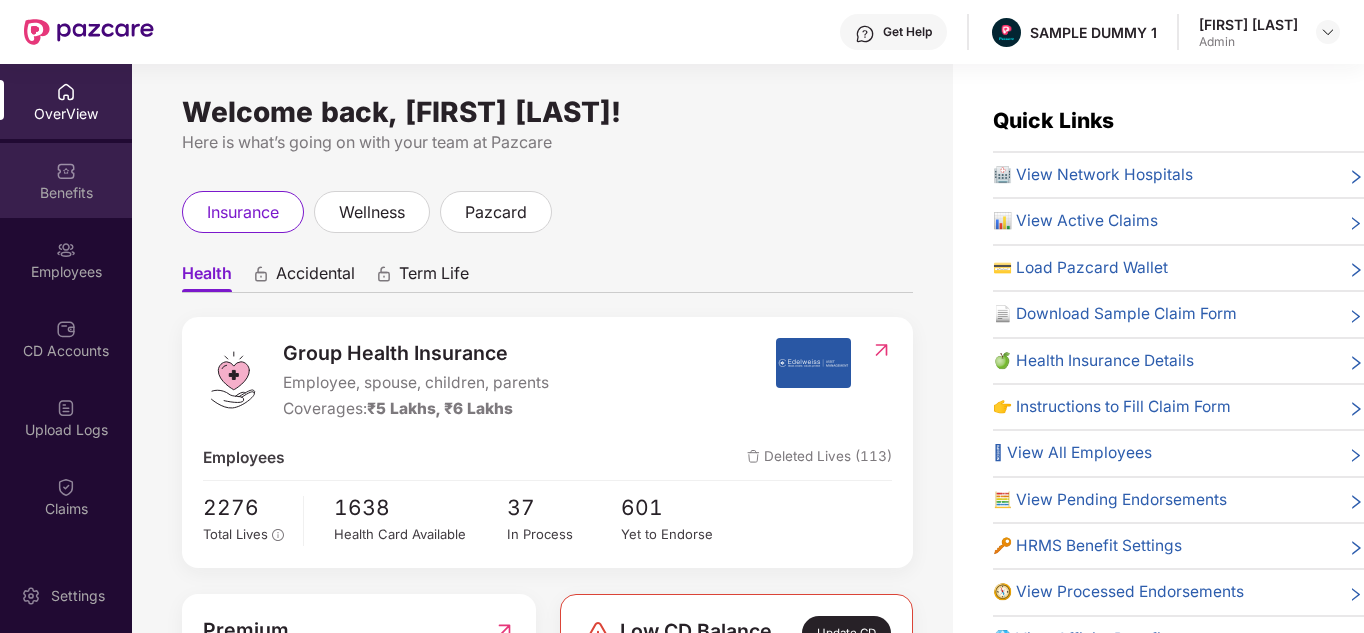click on "Benefits" at bounding box center (66, 193) 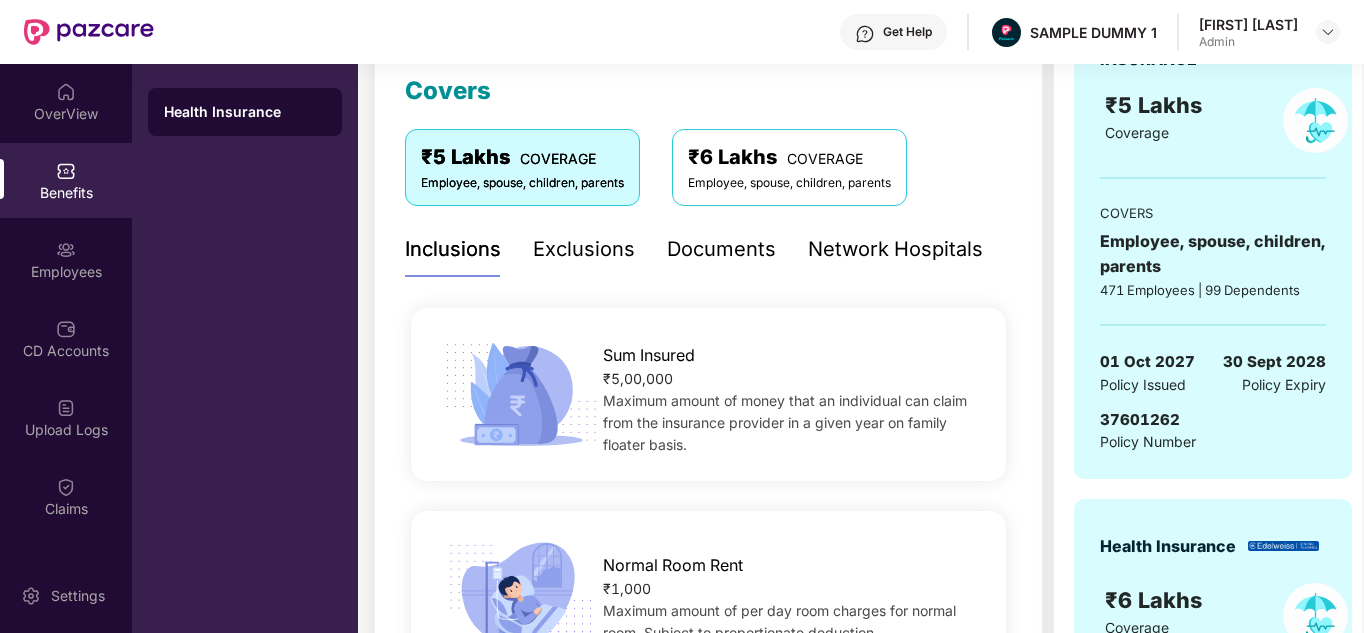 scroll, scrollTop: 284, scrollLeft: 0, axis: vertical 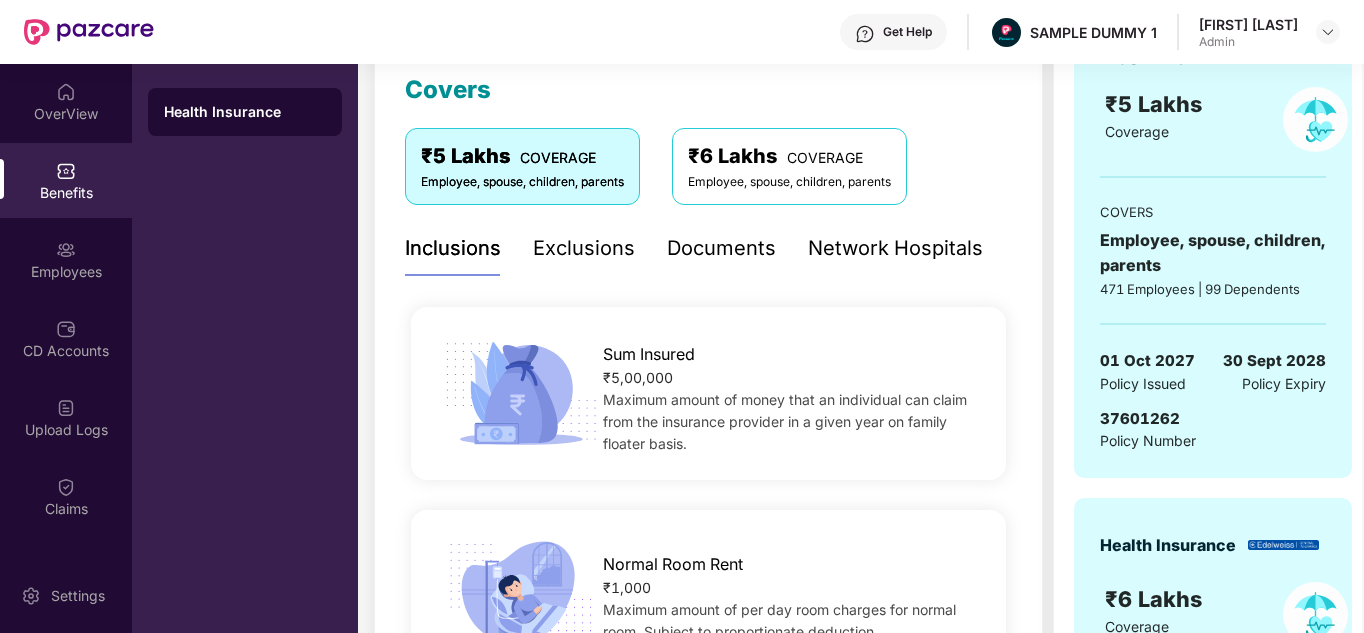 click on "Exclusions" at bounding box center (584, 248) 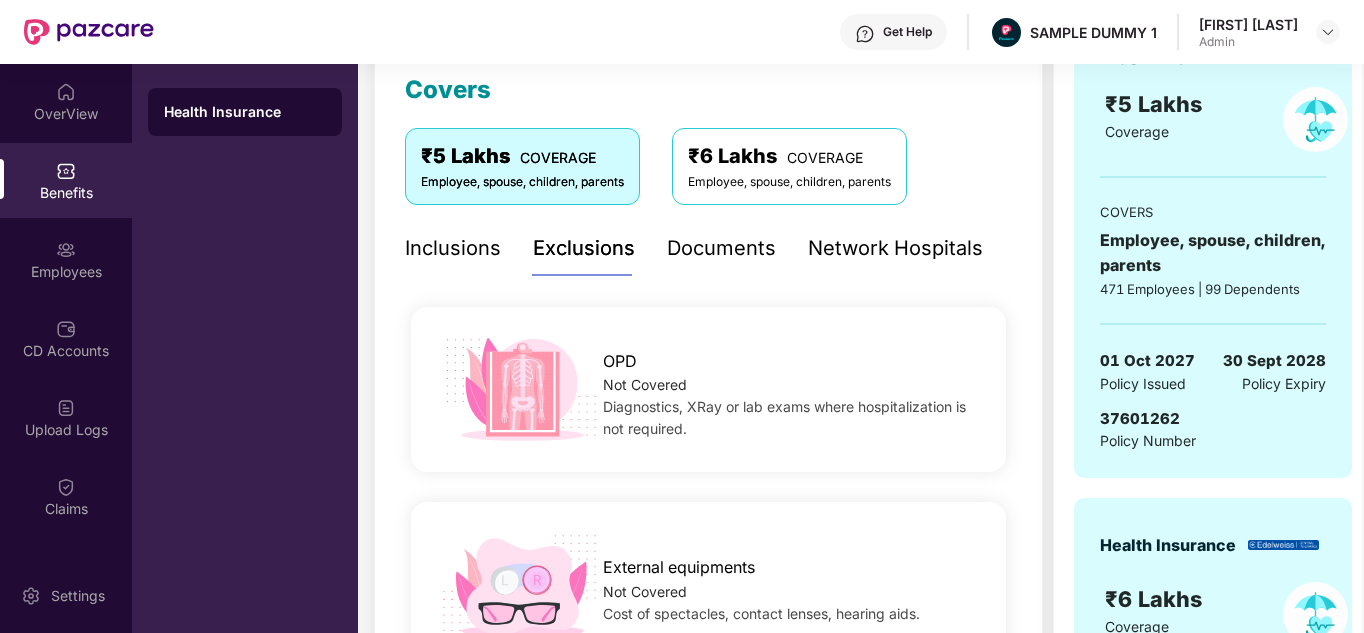 click on "Documents" at bounding box center [721, 248] 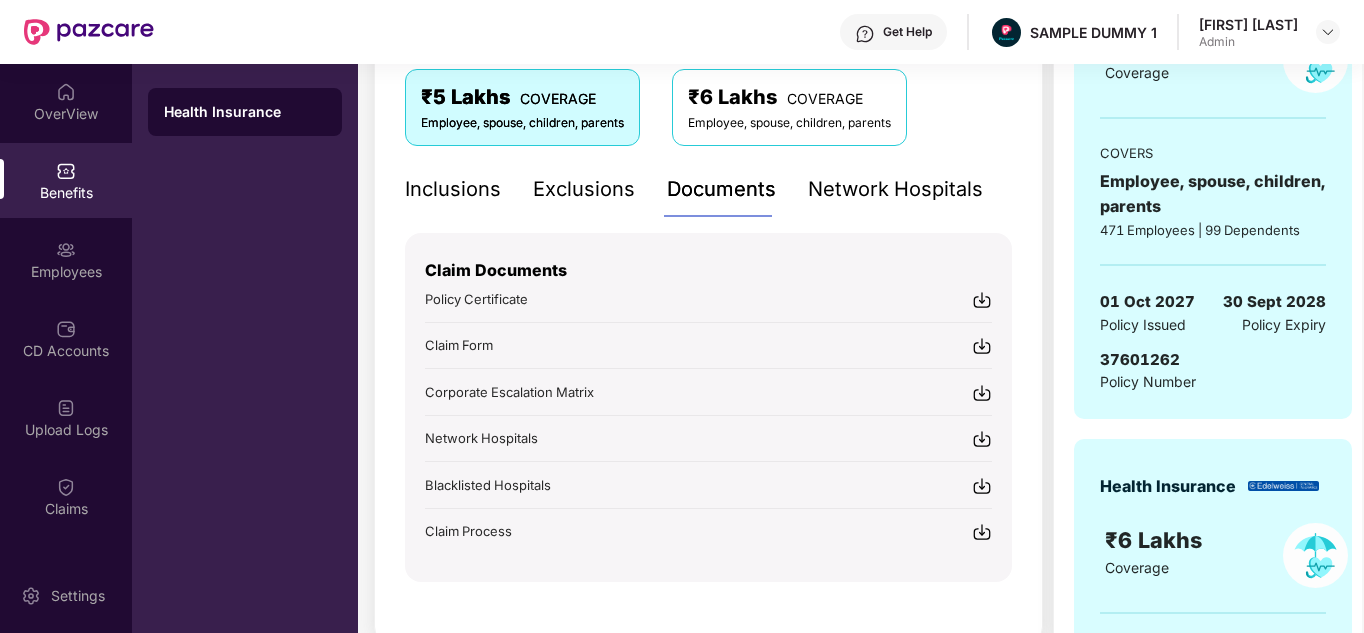 scroll, scrollTop: 304, scrollLeft: 0, axis: vertical 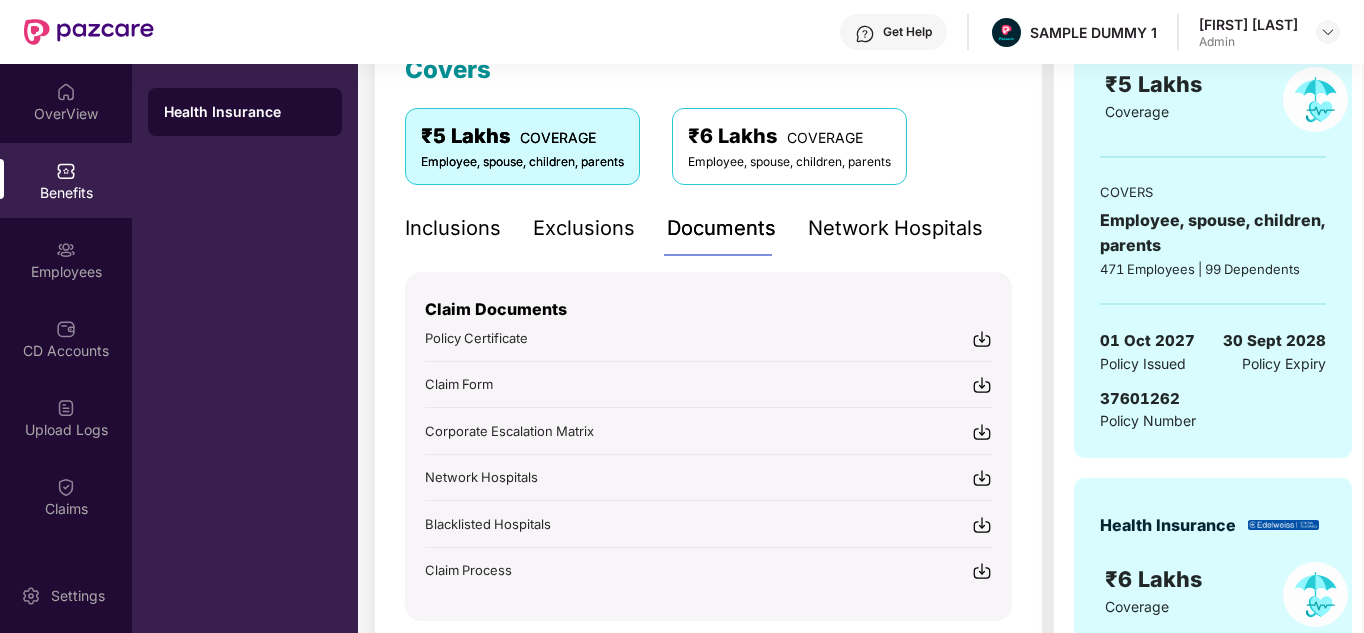 click on "Network Hospitals" at bounding box center [895, 228] 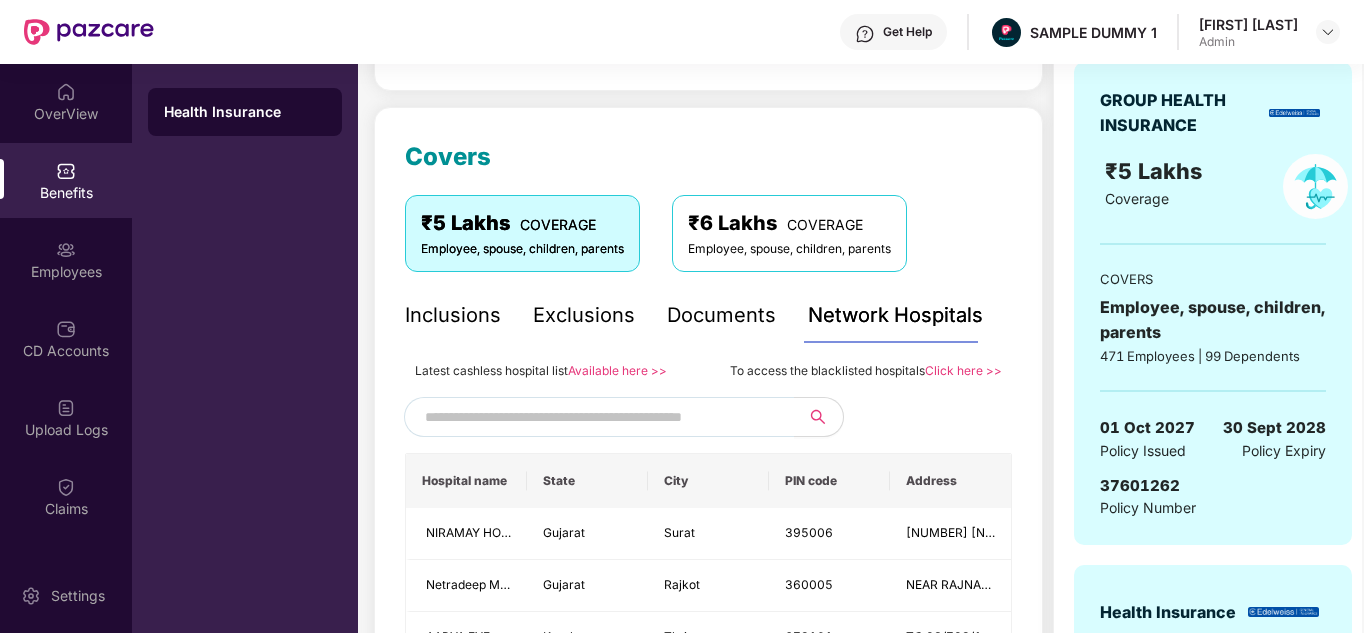 scroll, scrollTop: 216, scrollLeft: 0, axis: vertical 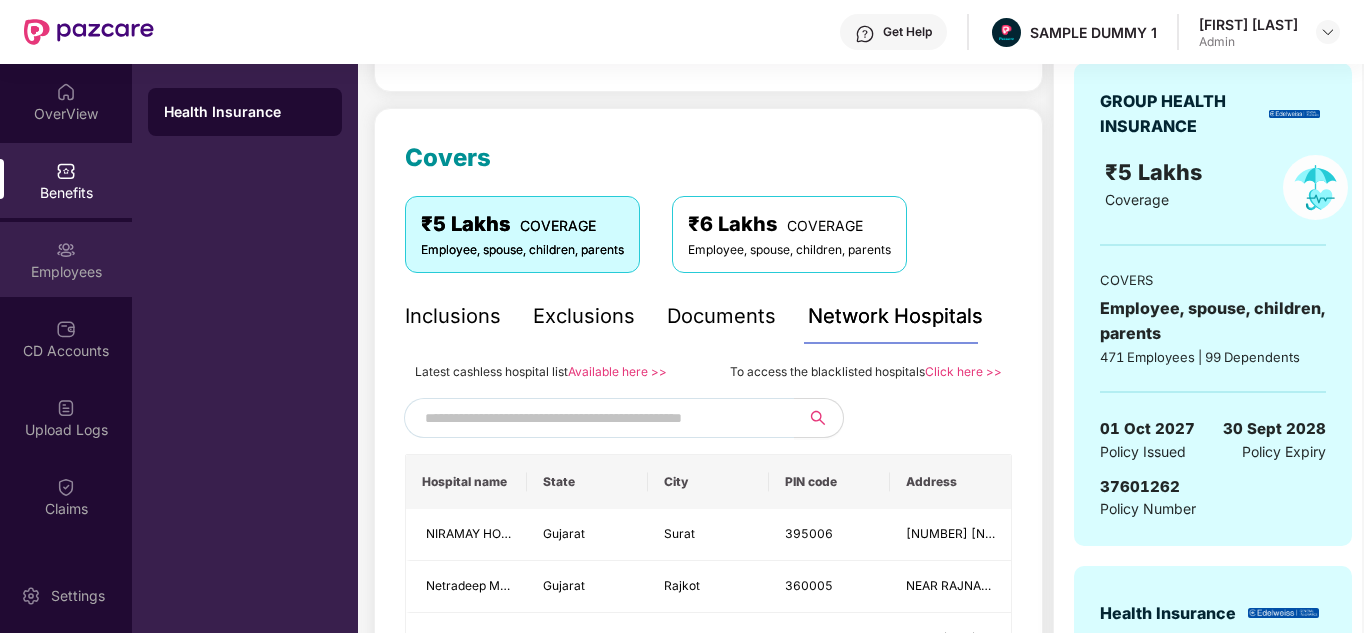 click on "Employees" at bounding box center [66, 259] 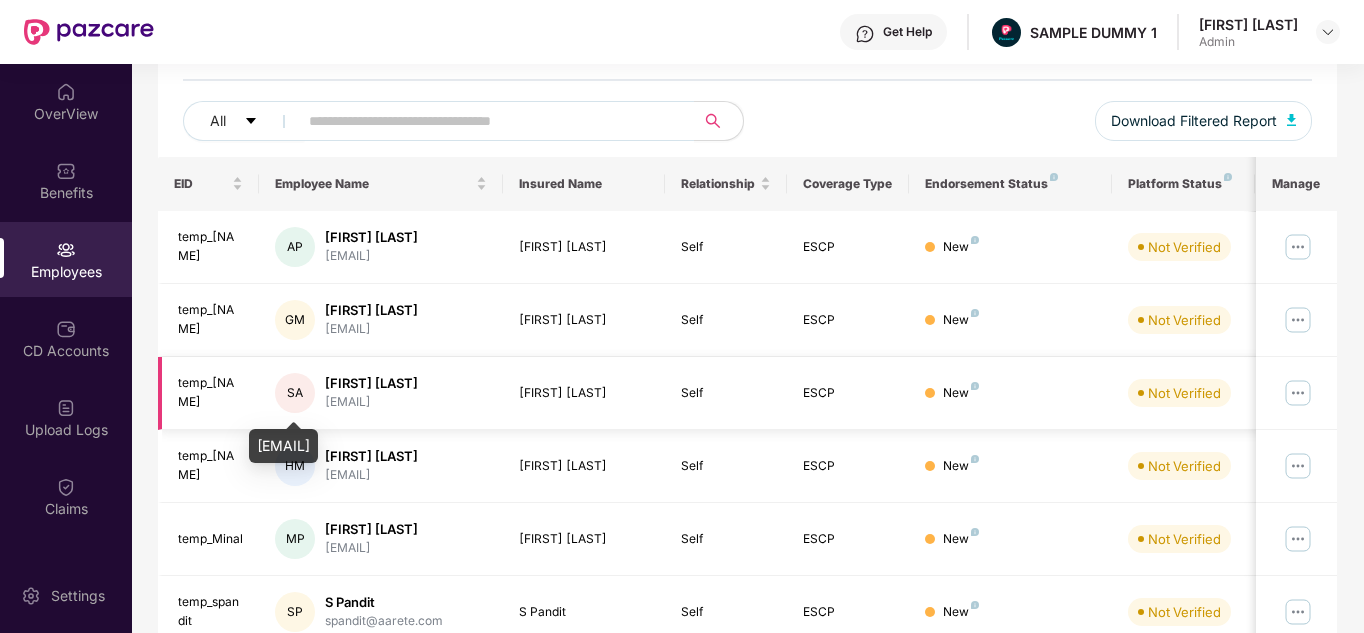 scroll, scrollTop: 0, scrollLeft: 0, axis: both 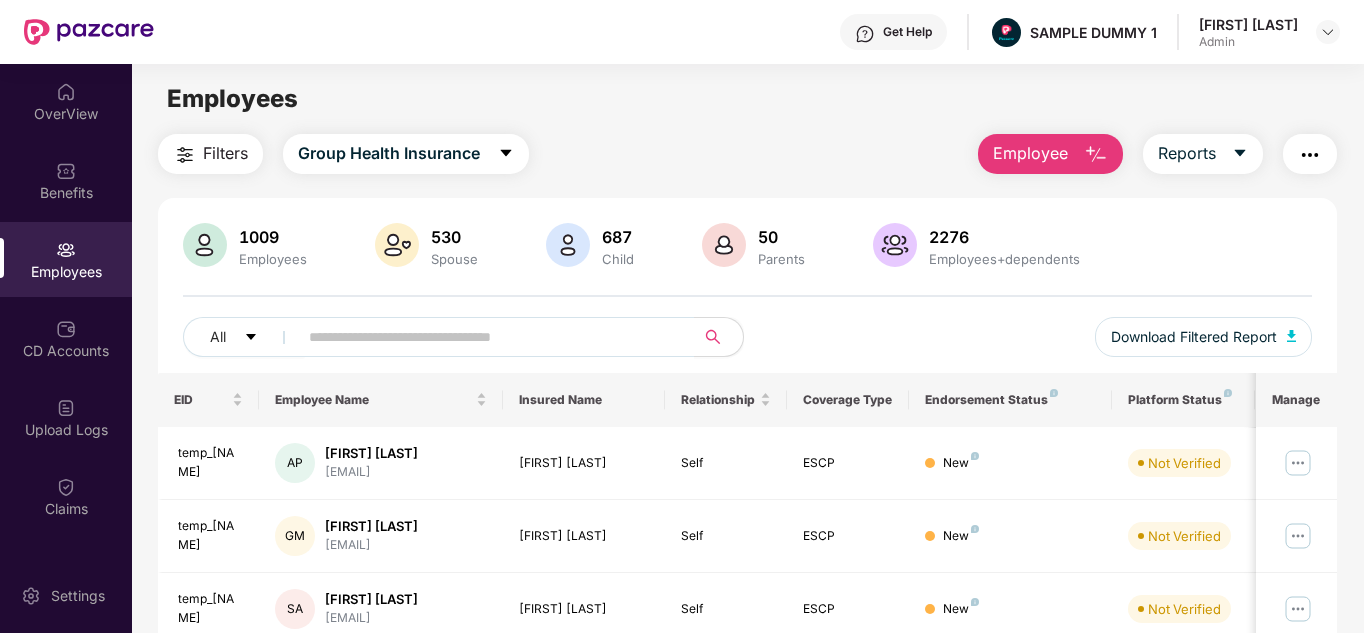 click on "Employee" at bounding box center [1030, 153] 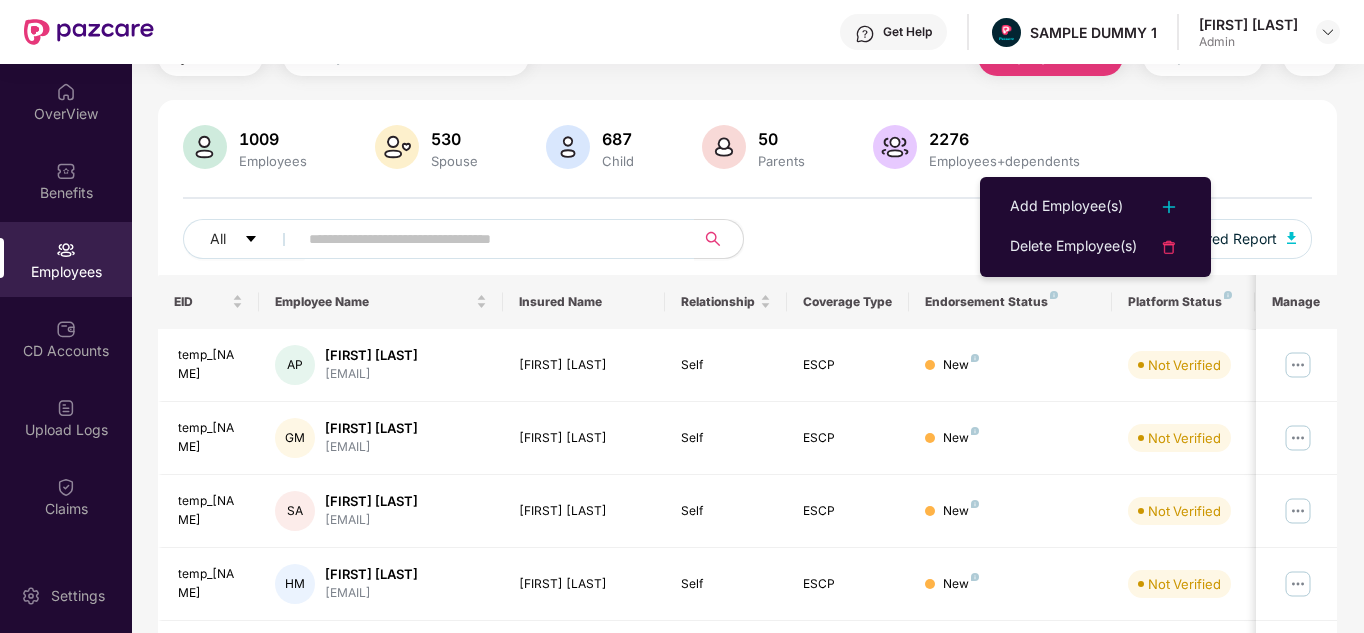 scroll, scrollTop: 99, scrollLeft: 0, axis: vertical 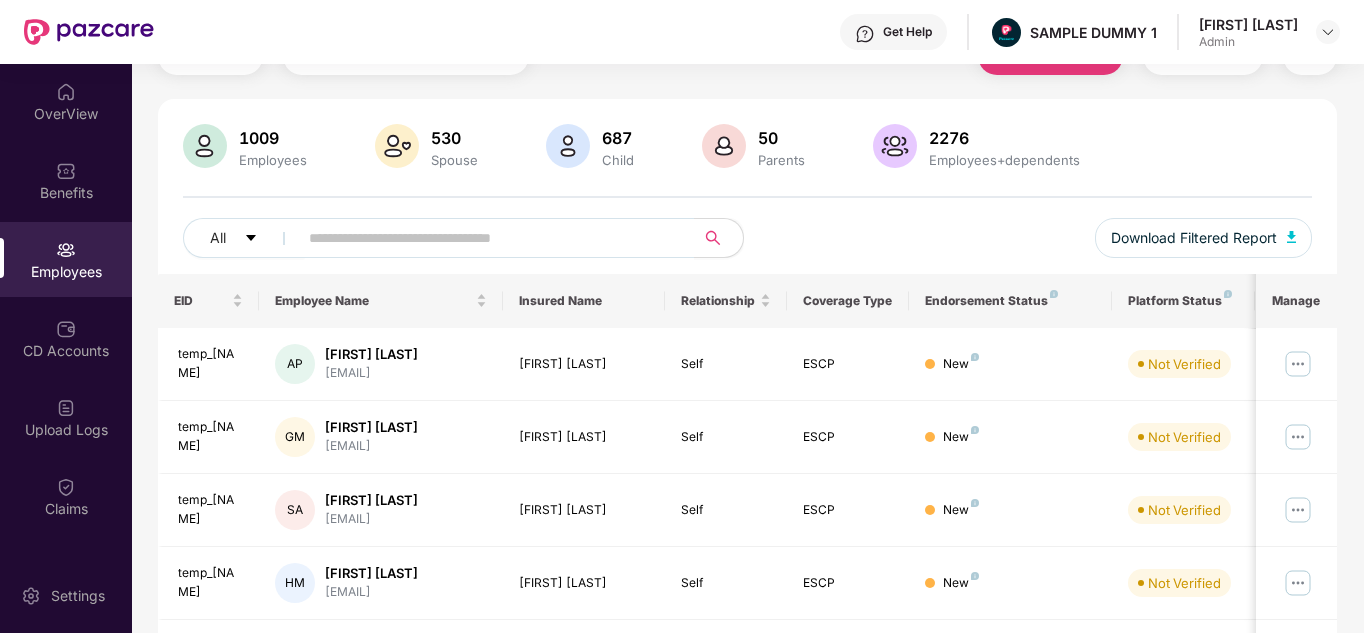 click on "1009 Employees 530 Spouse 687 Child 50 Parents 2276 Employees+dependents All Download Filtered Report" at bounding box center [748, 199] 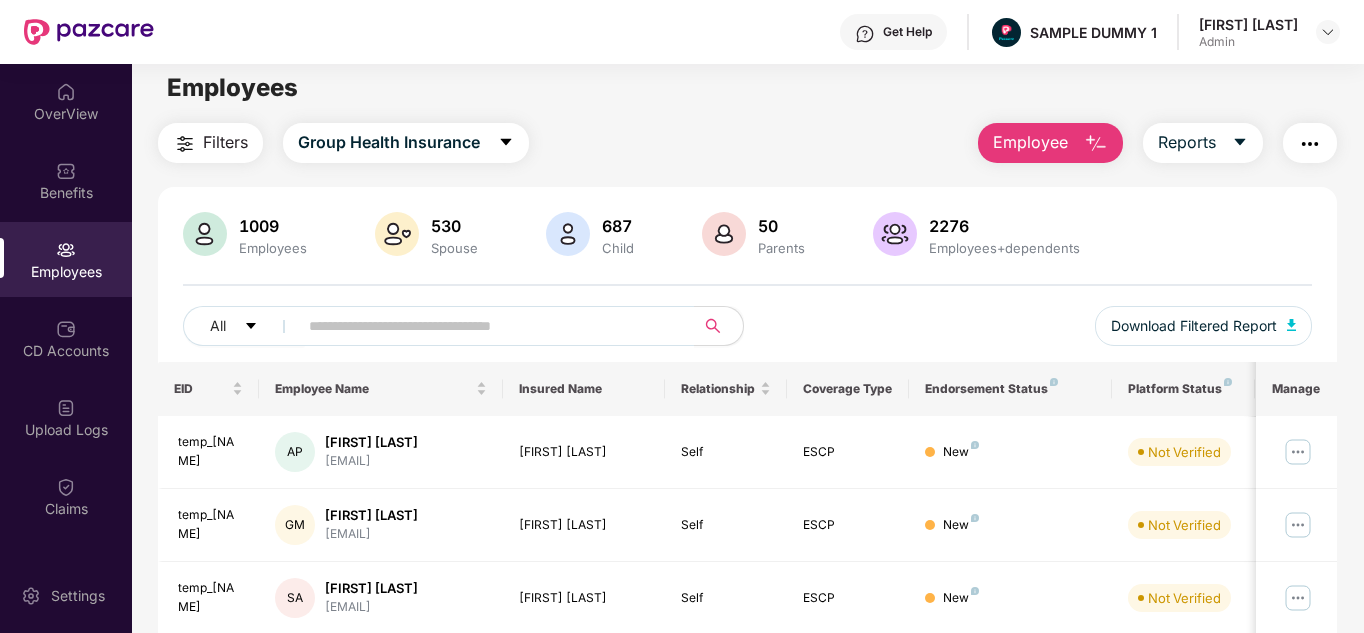 scroll, scrollTop: 0, scrollLeft: 0, axis: both 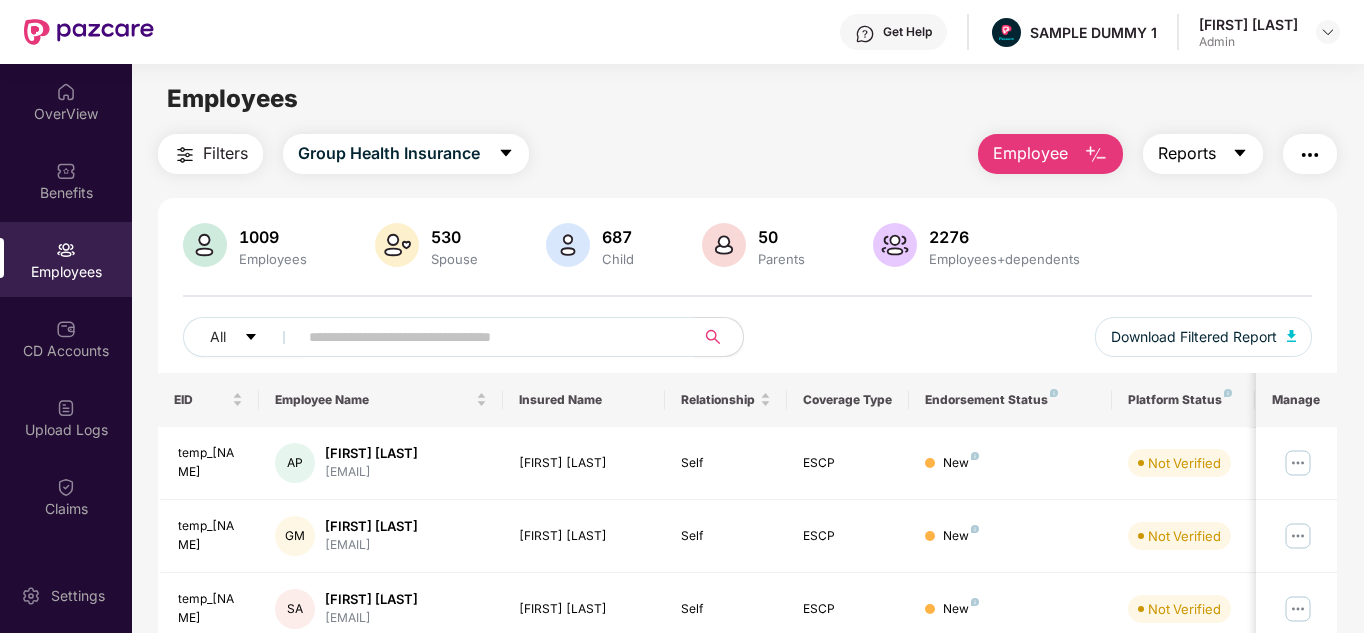 click on "Reports" at bounding box center (1203, 154) 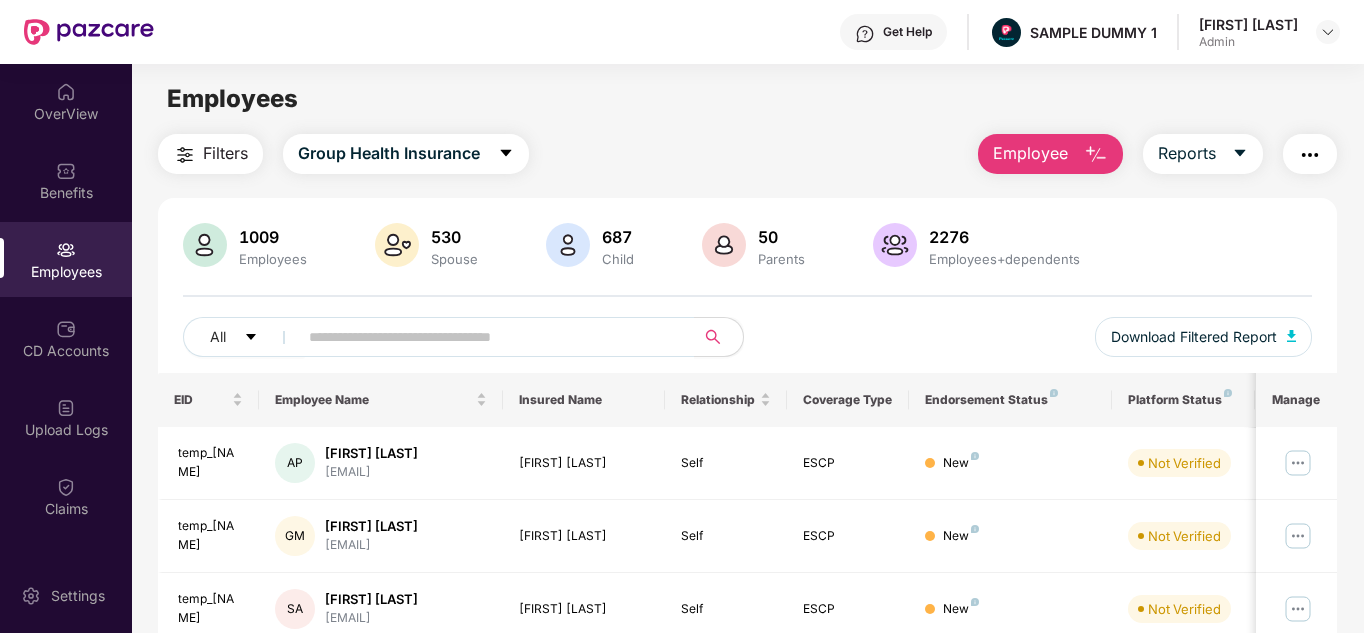 click at bounding box center [1310, 154] 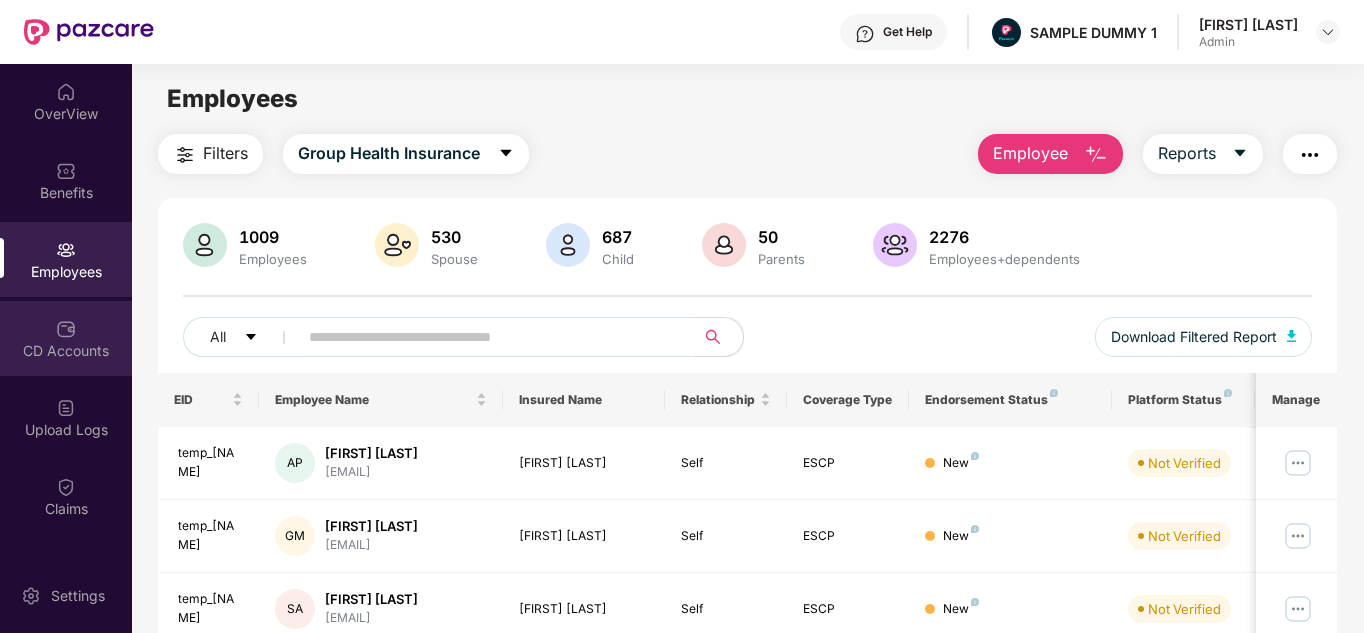 click on "CD Accounts" at bounding box center (66, 351) 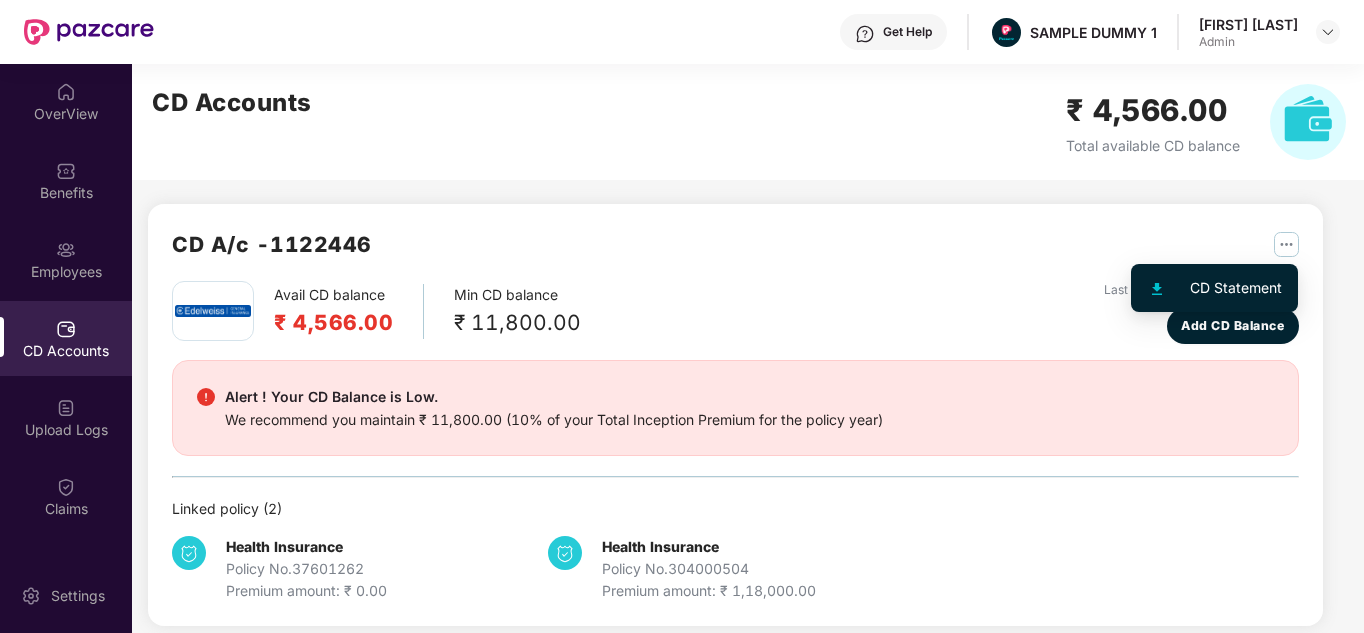 click at bounding box center (1286, 244) 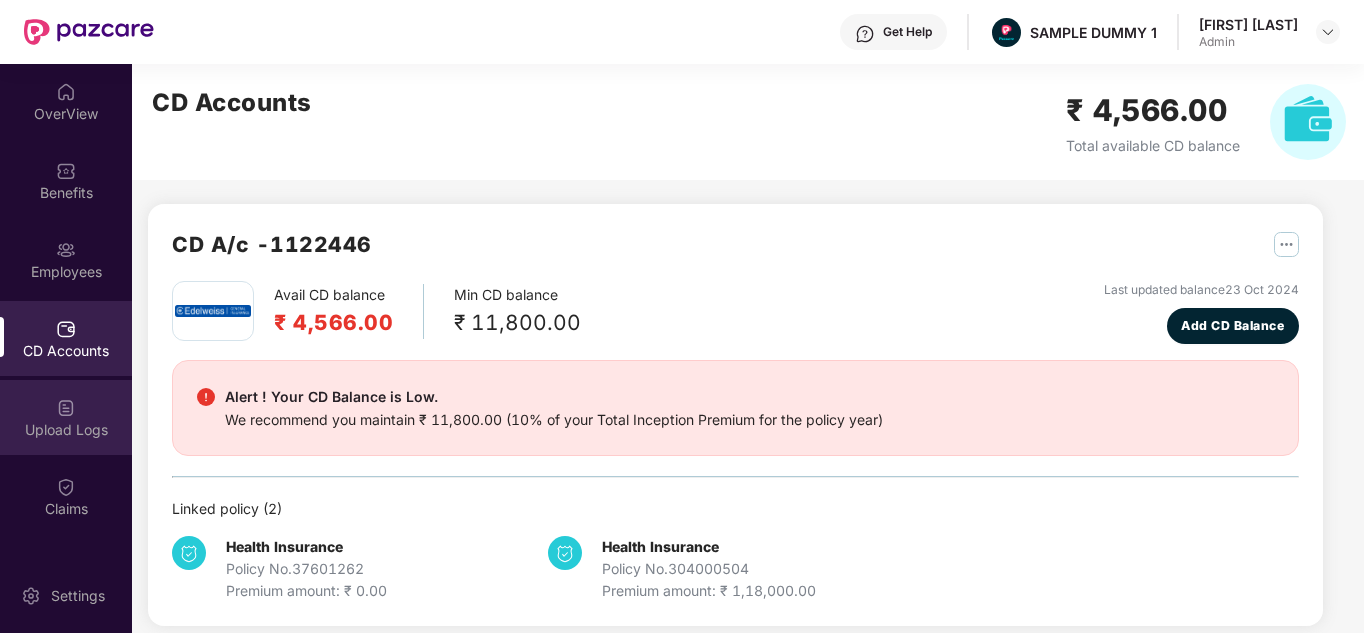 scroll, scrollTop: 110, scrollLeft: 0, axis: vertical 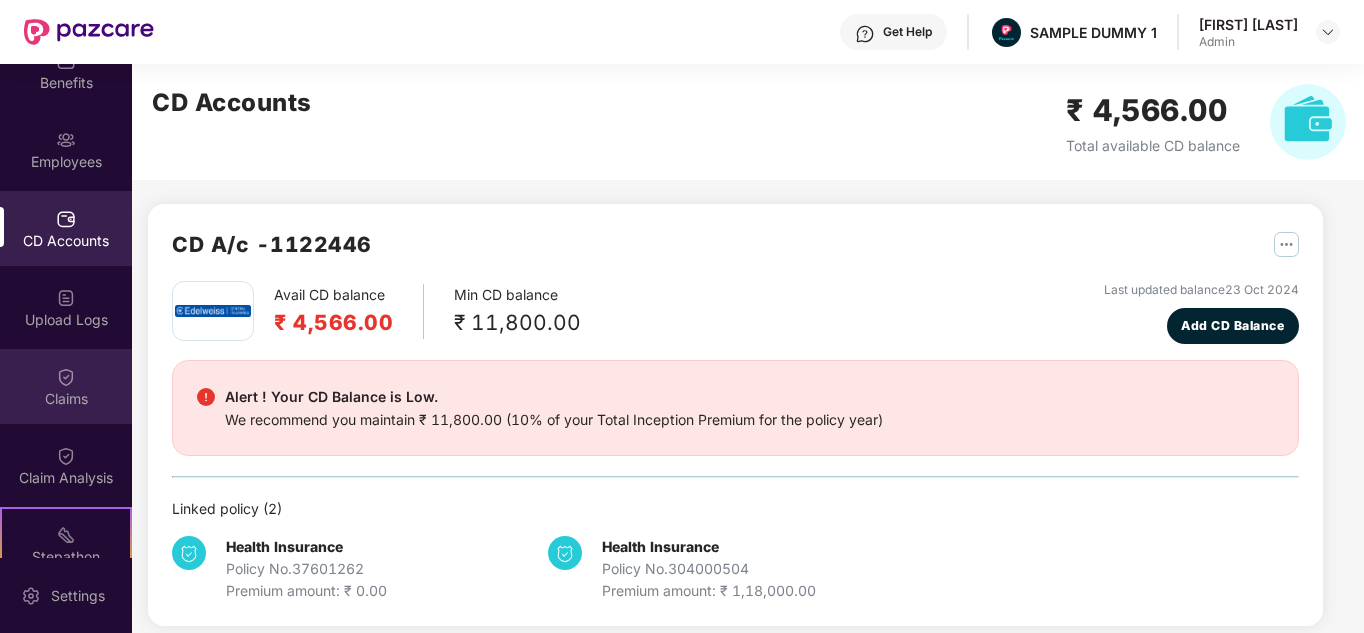 click on "Claims" at bounding box center (66, 399) 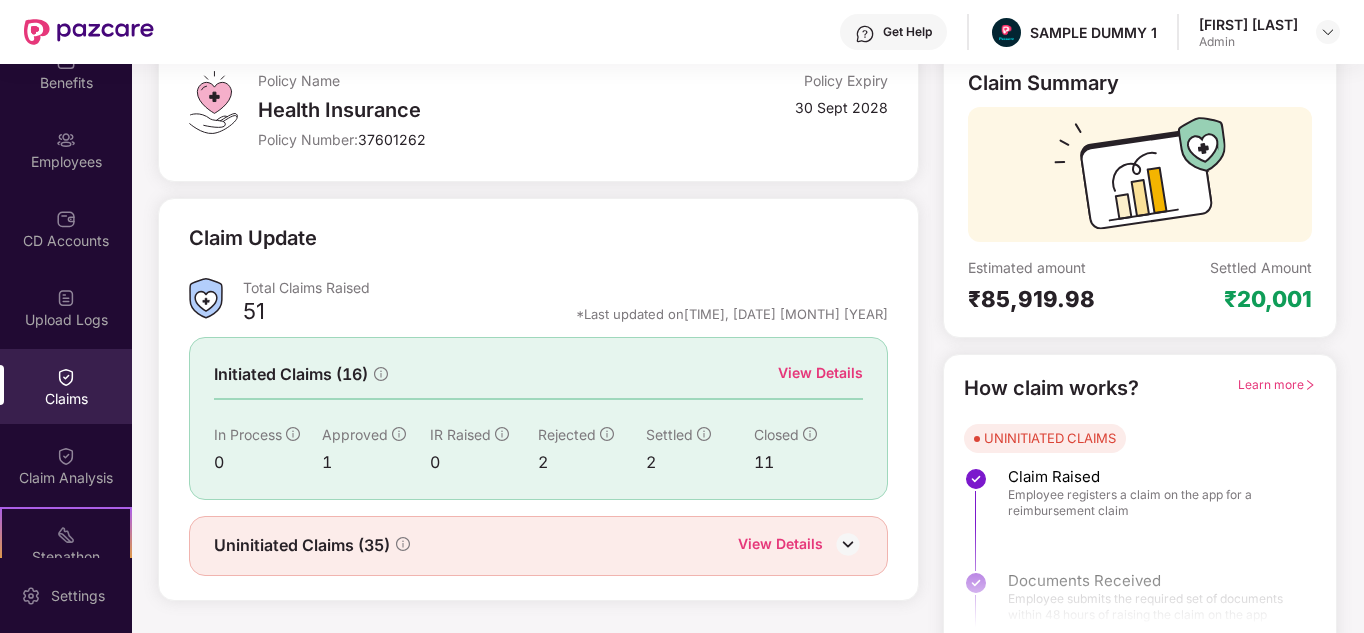 scroll, scrollTop: 150, scrollLeft: 0, axis: vertical 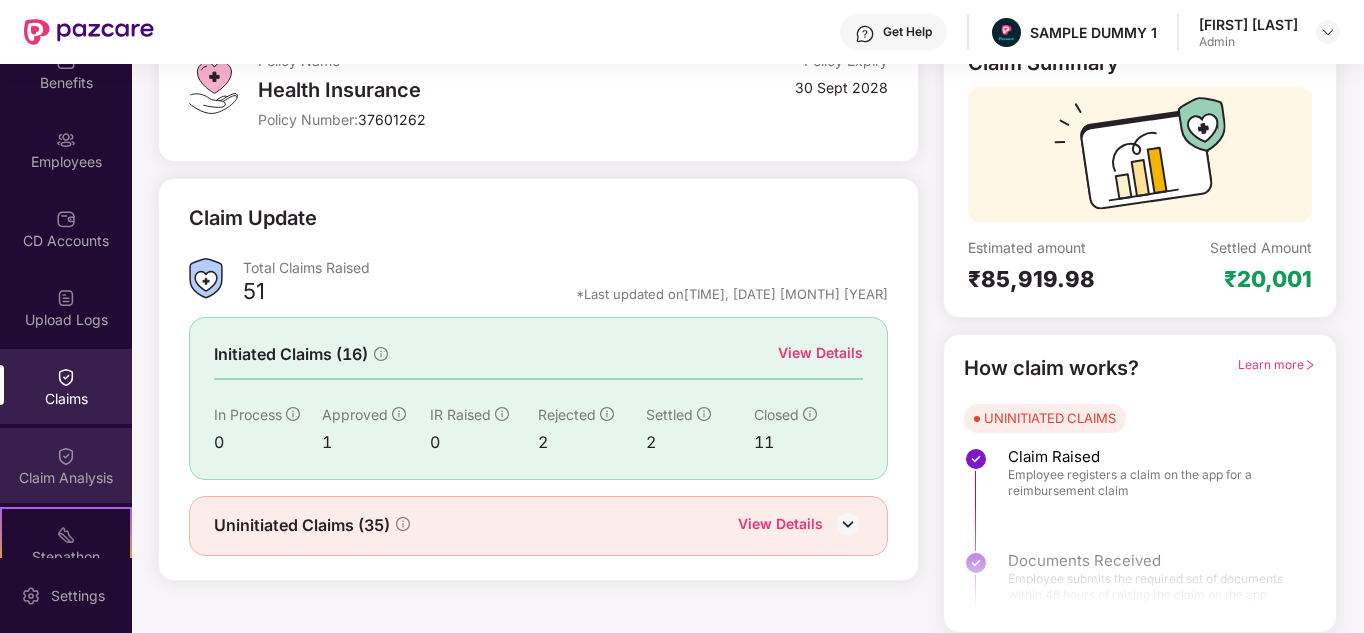 click on "Claim Analysis" at bounding box center (66, 465) 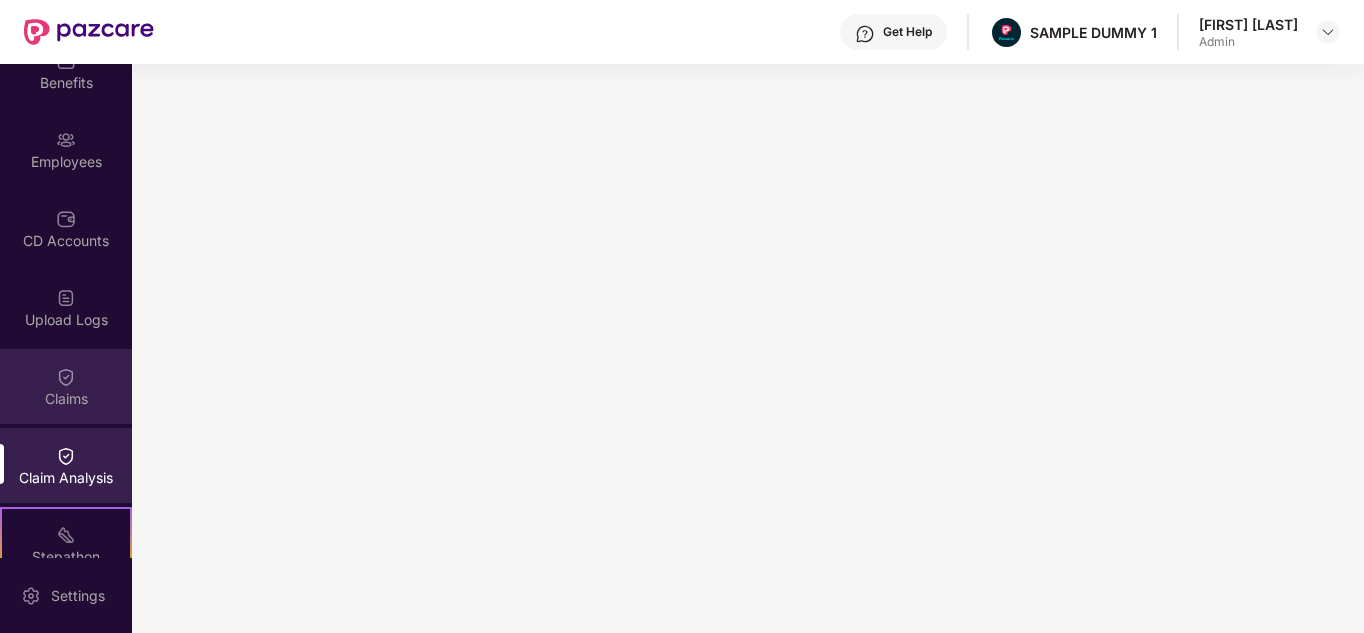 scroll, scrollTop: 375, scrollLeft: 0, axis: vertical 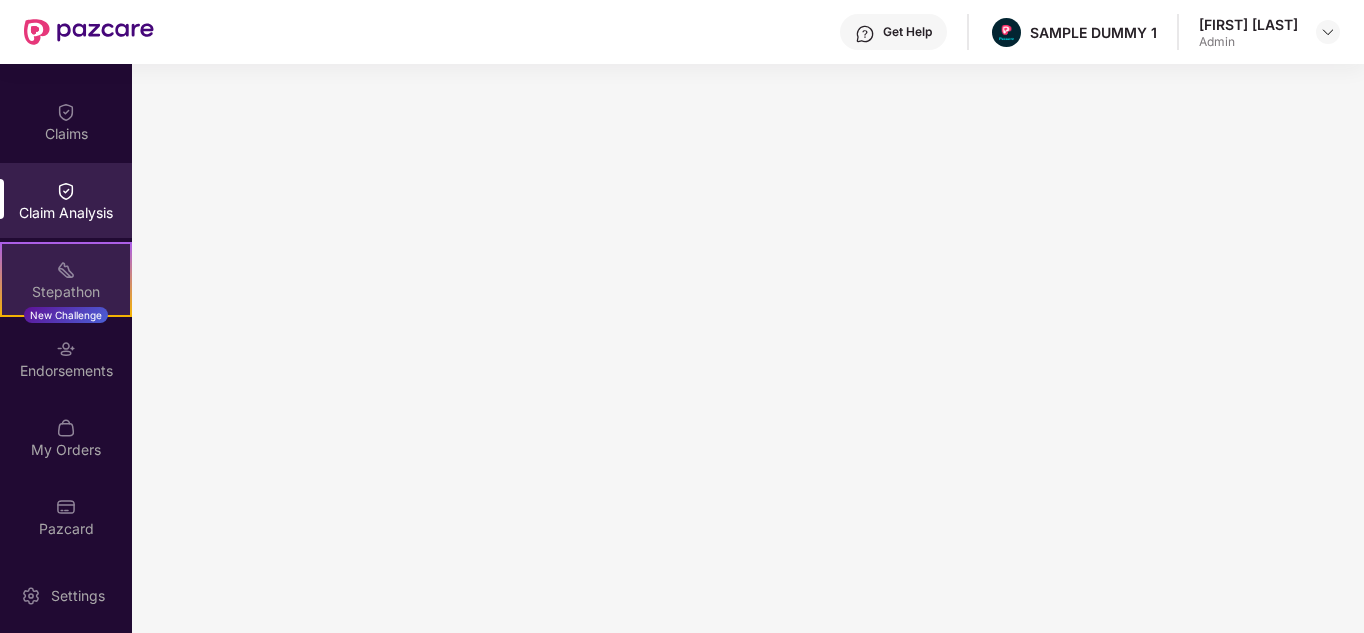 click on "Stepathon" at bounding box center (66, 292) 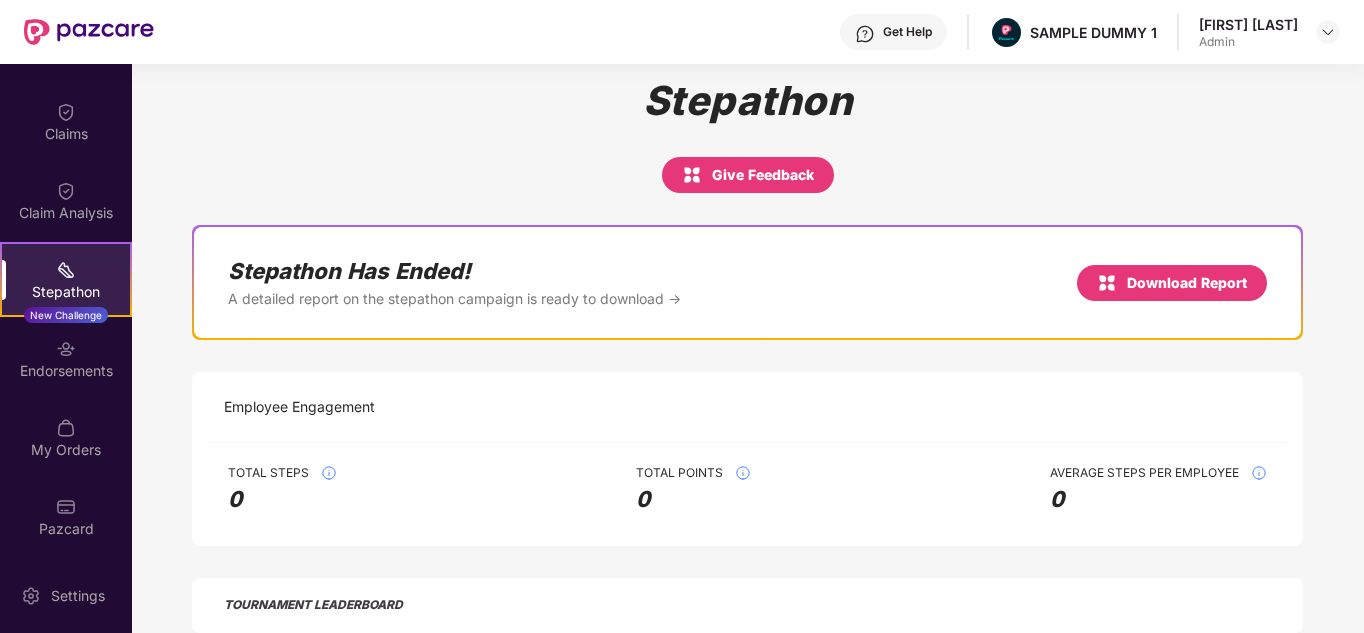 scroll, scrollTop: 0, scrollLeft: 0, axis: both 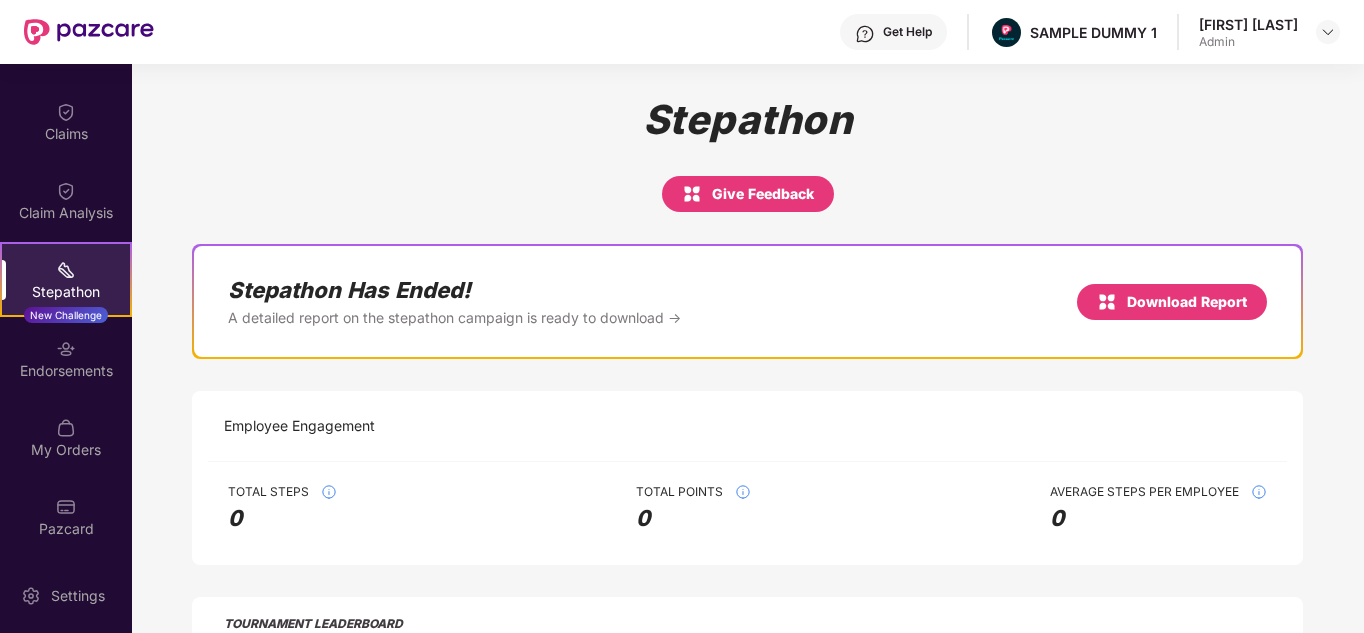 click on "Stepathon Give Feedback" at bounding box center [747, 154] 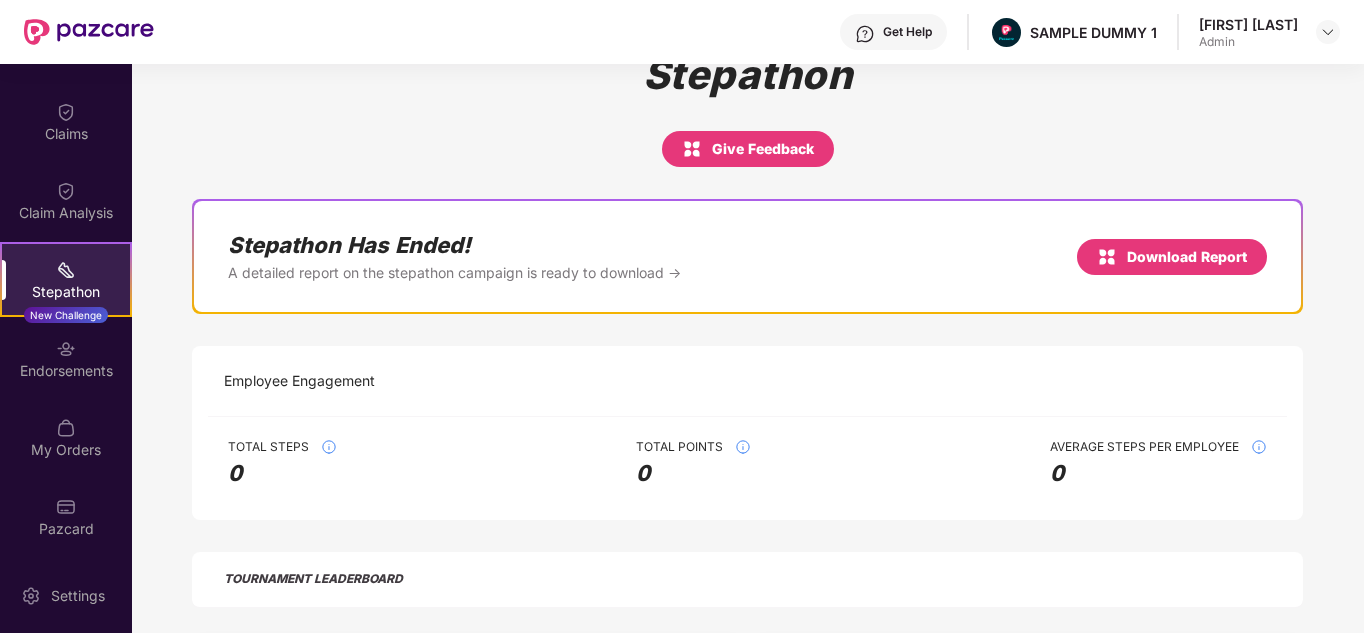 scroll, scrollTop: 46, scrollLeft: 0, axis: vertical 